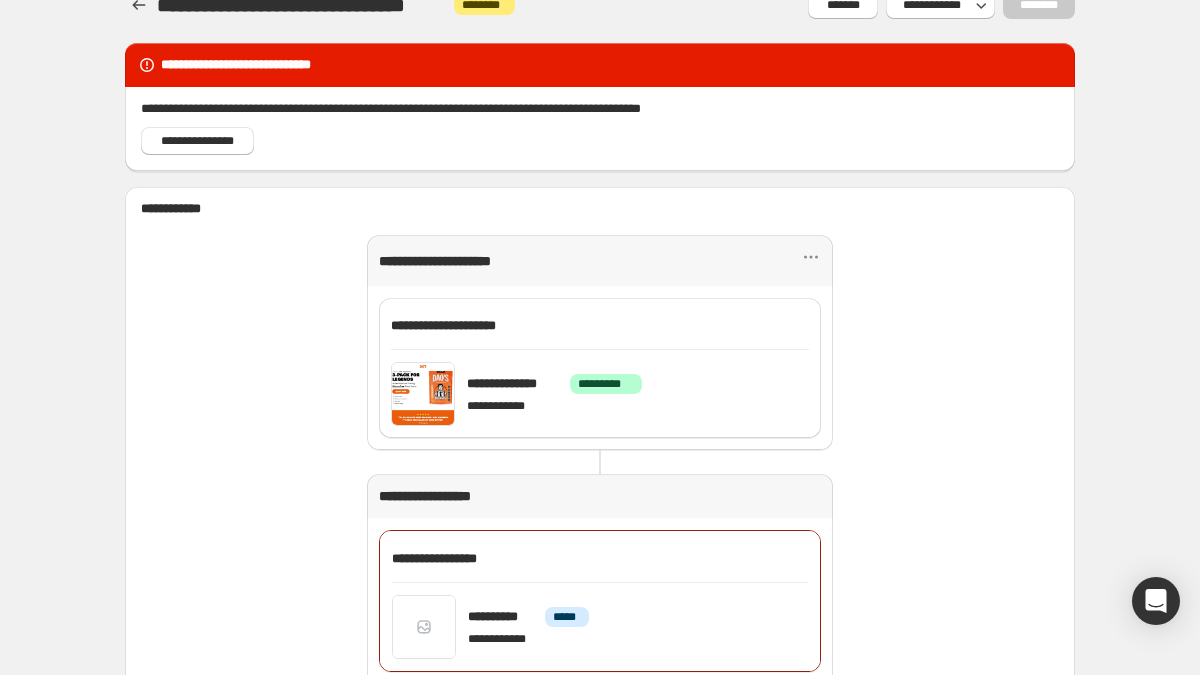 scroll, scrollTop: 37, scrollLeft: 0, axis: vertical 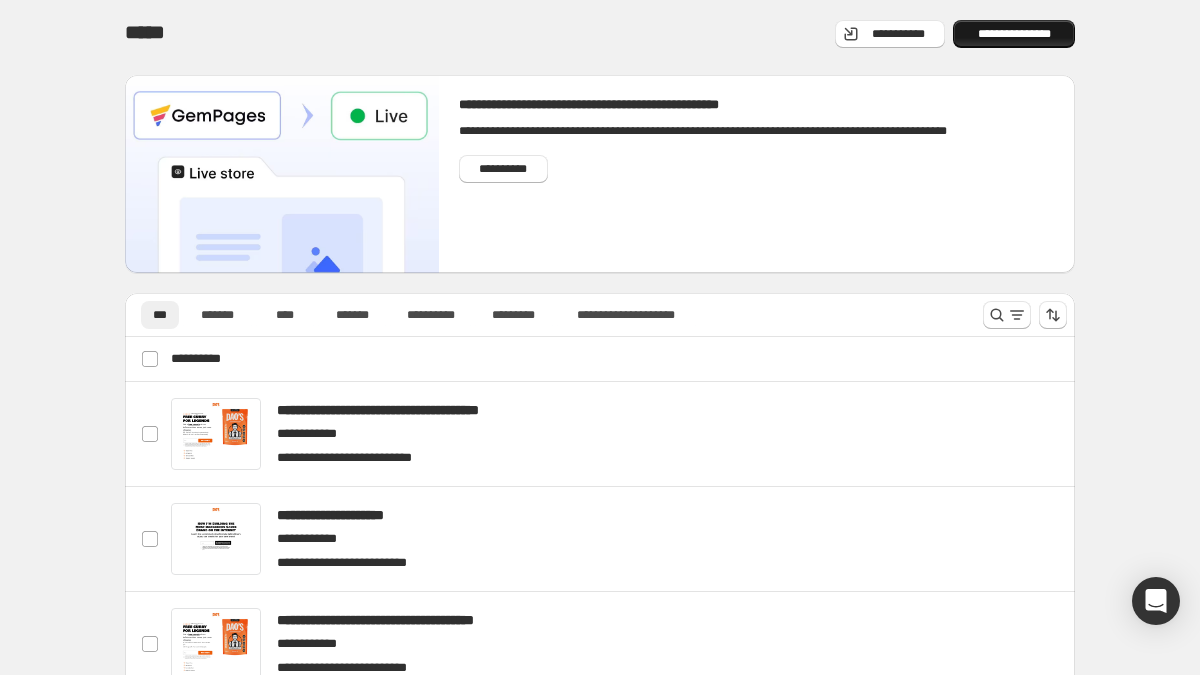 click on "**********" at bounding box center [1014, 34] 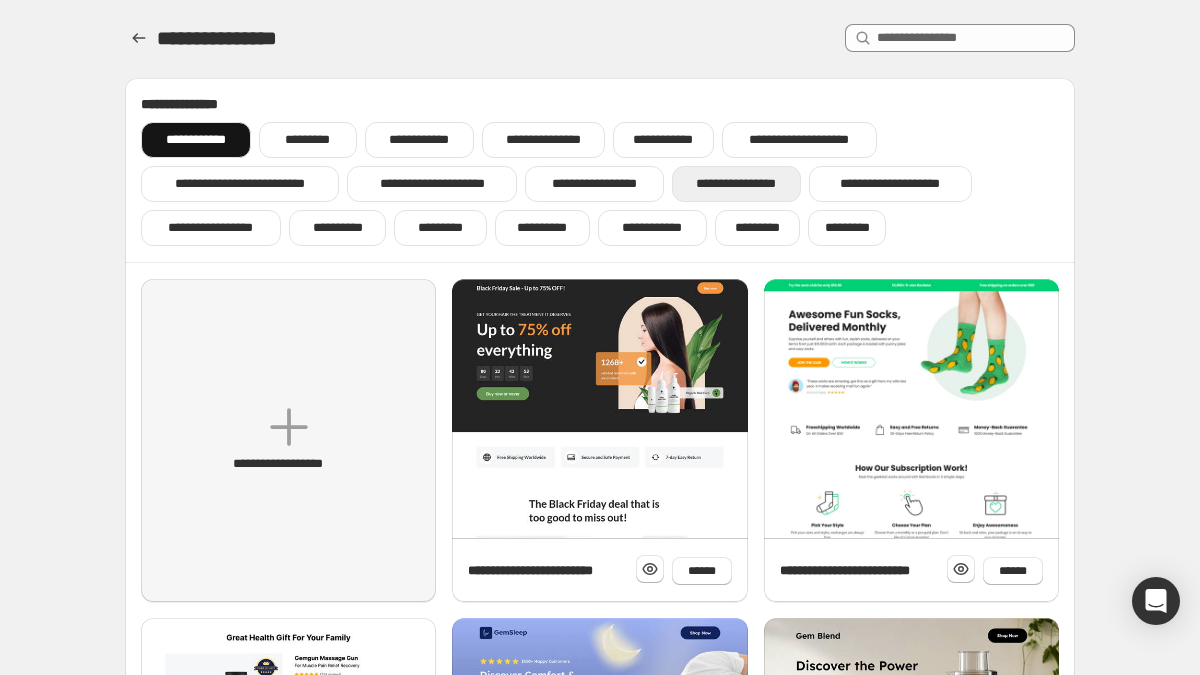 click on "**********" at bounding box center (736, 184) 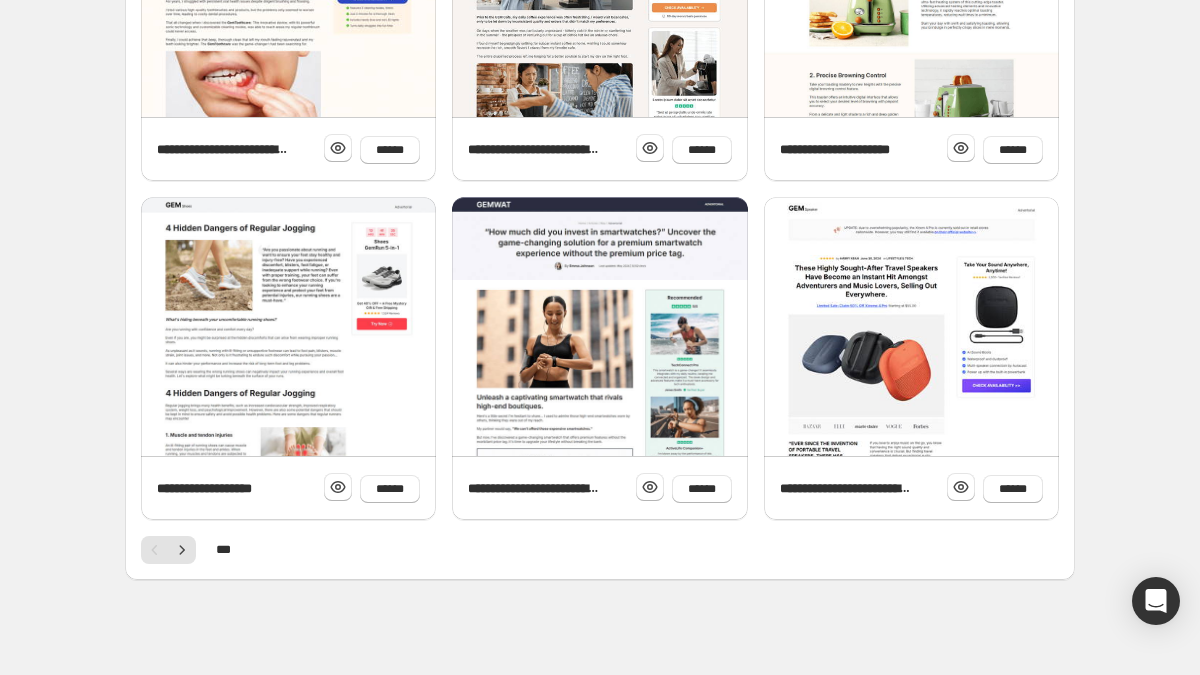 scroll, scrollTop: 763, scrollLeft: 0, axis: vertical 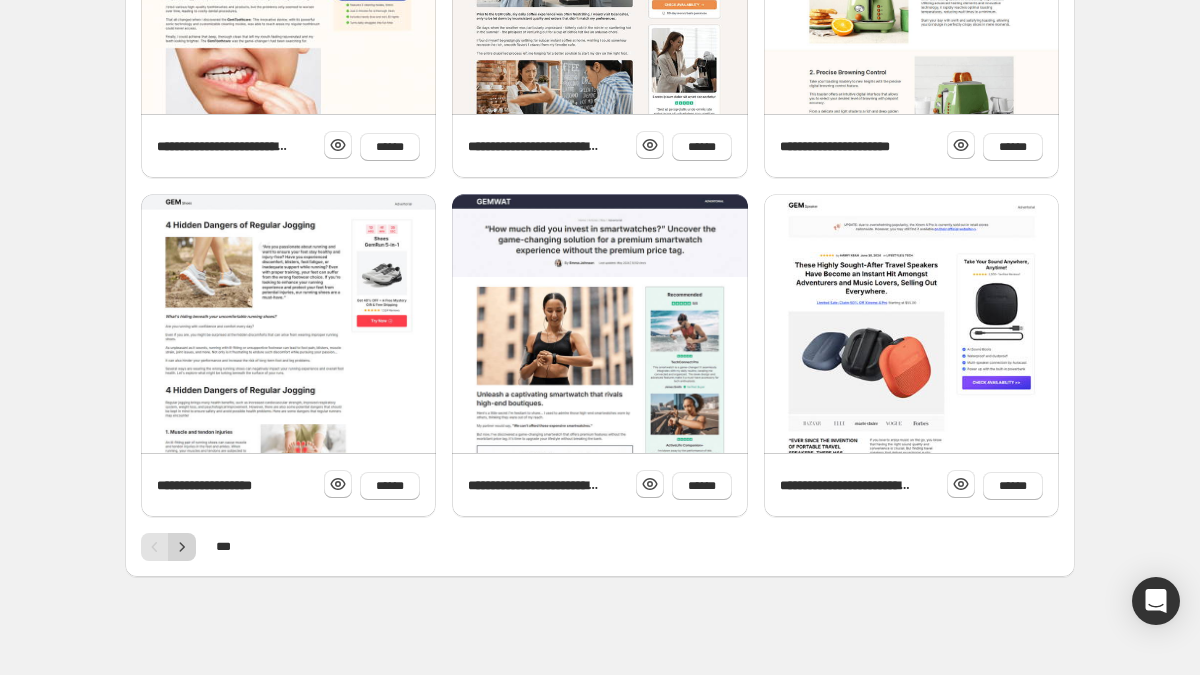 click 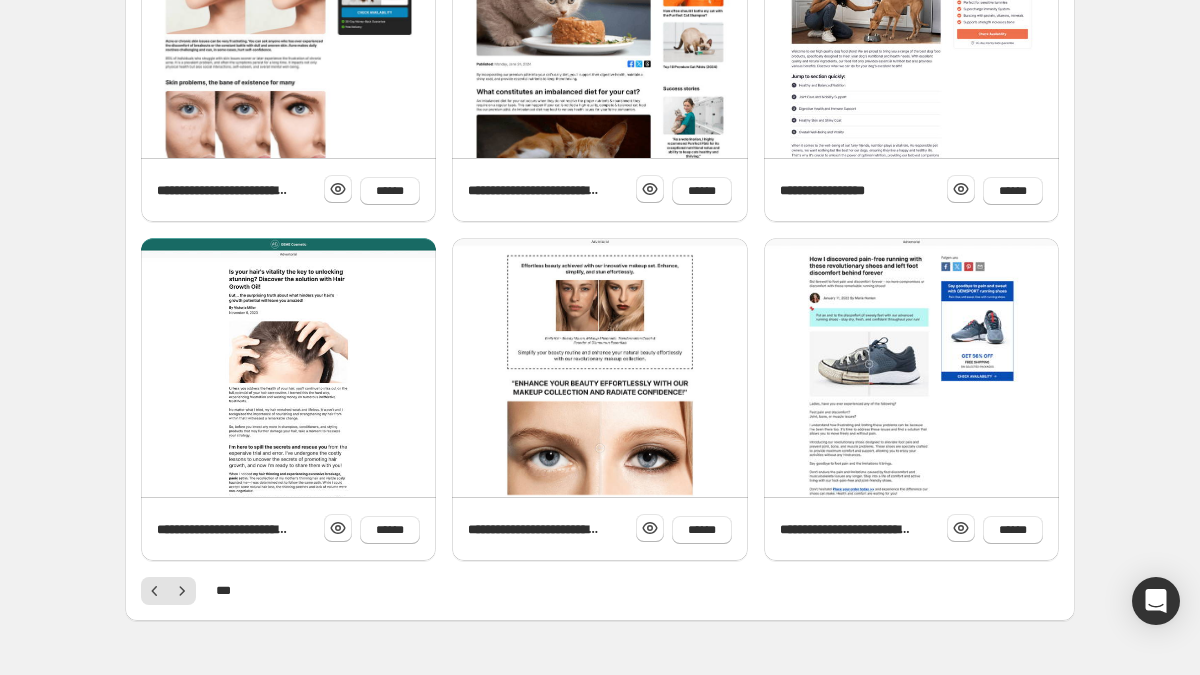 scroll, scrollTop: 765, scrollLeft: 0, axis: vertical 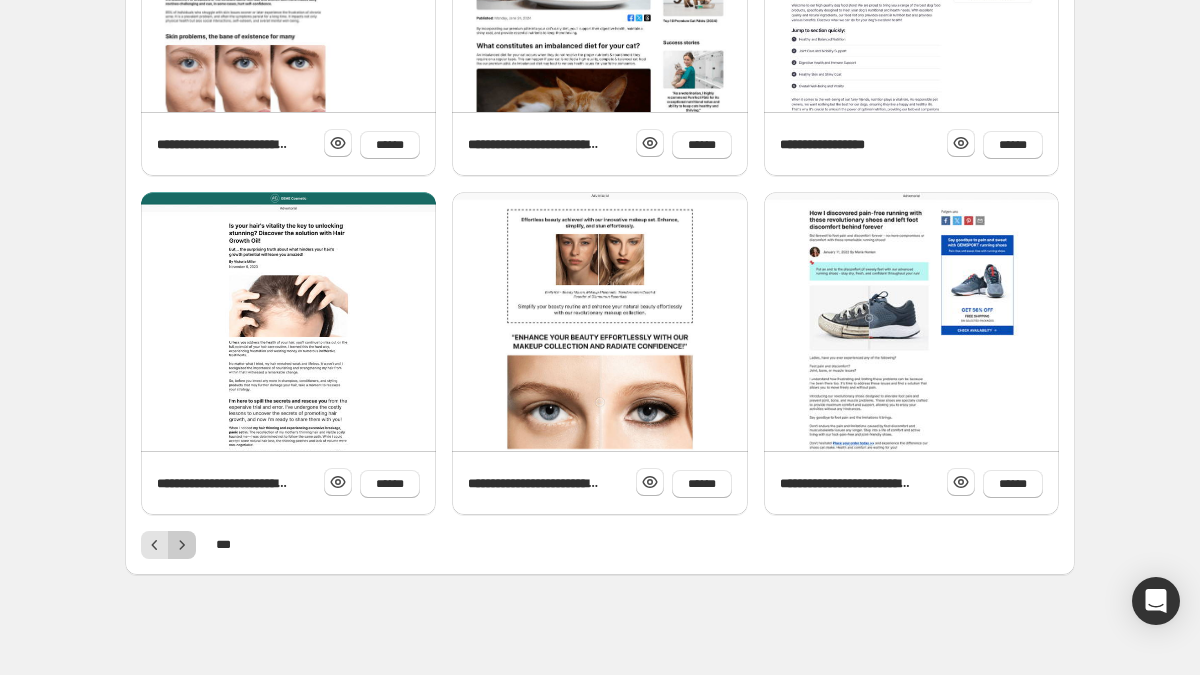 click 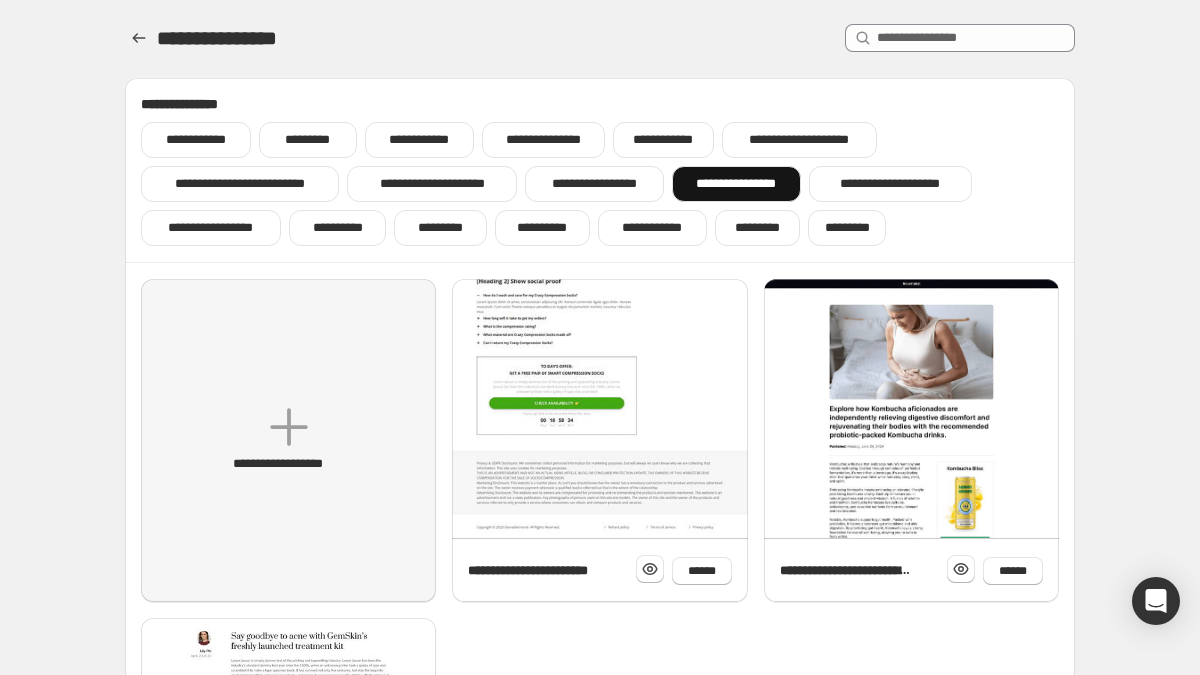 scroll, scrollTop: 416, scrollLeft: 0, axis: vertical 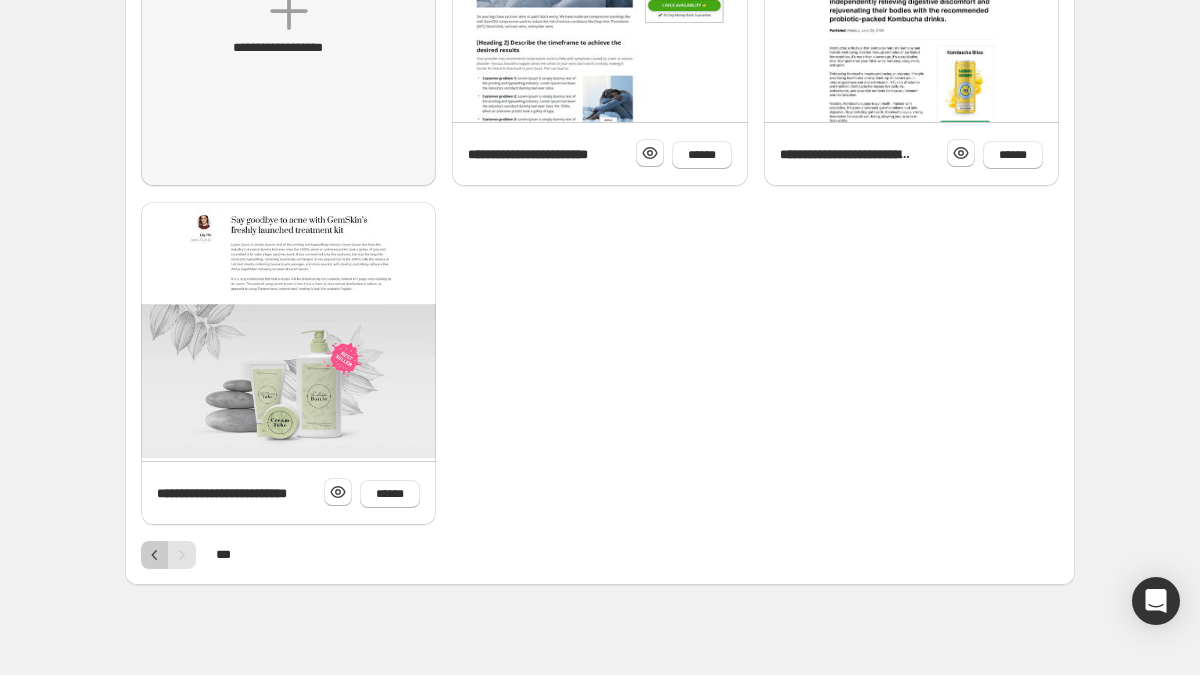 click 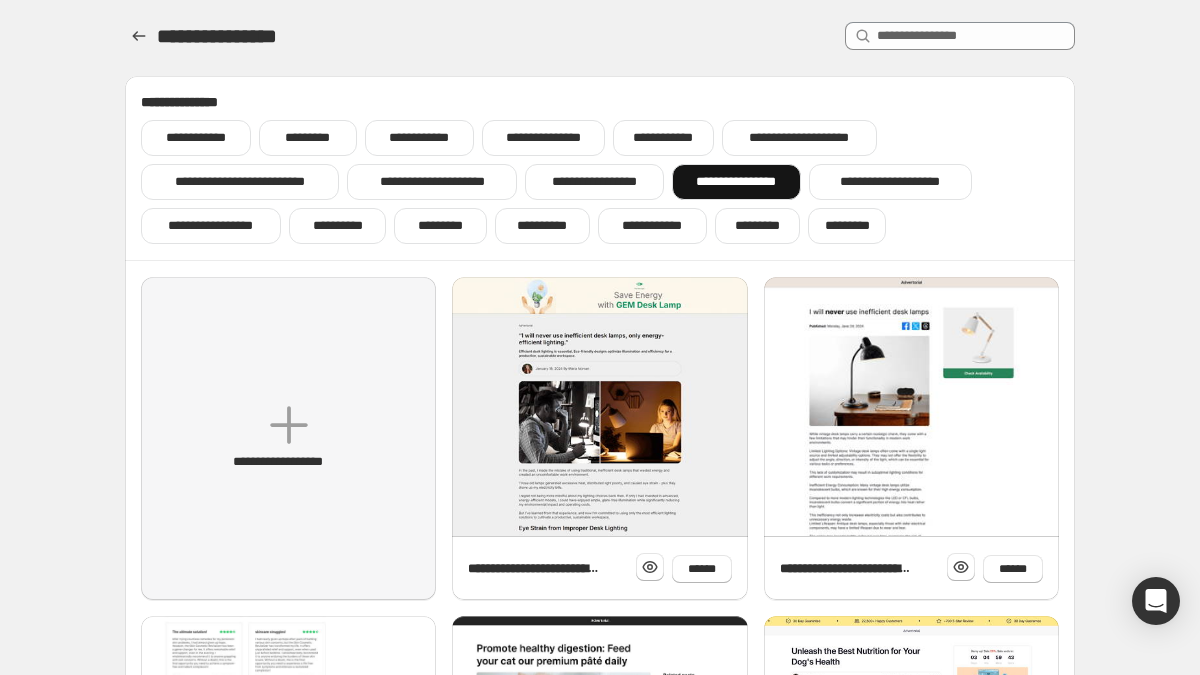 scroll, scrollTop: 0, scrollLeft: 0, axis: both 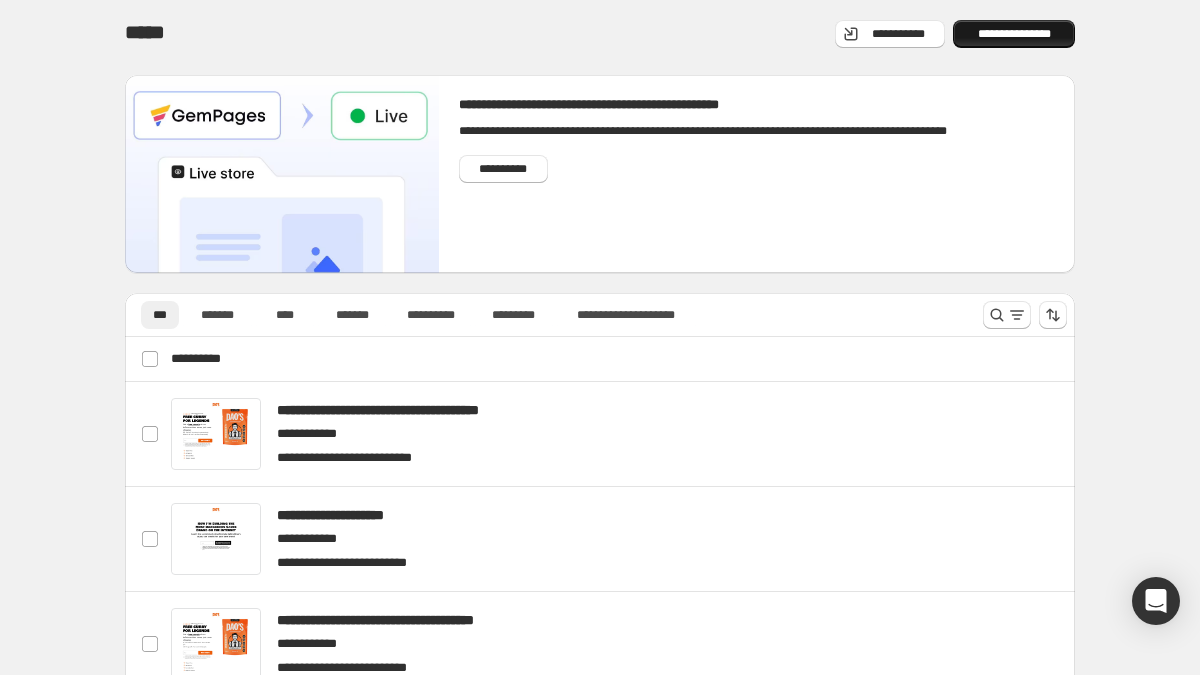 click on "**********" at bounding box center (1014, 34) 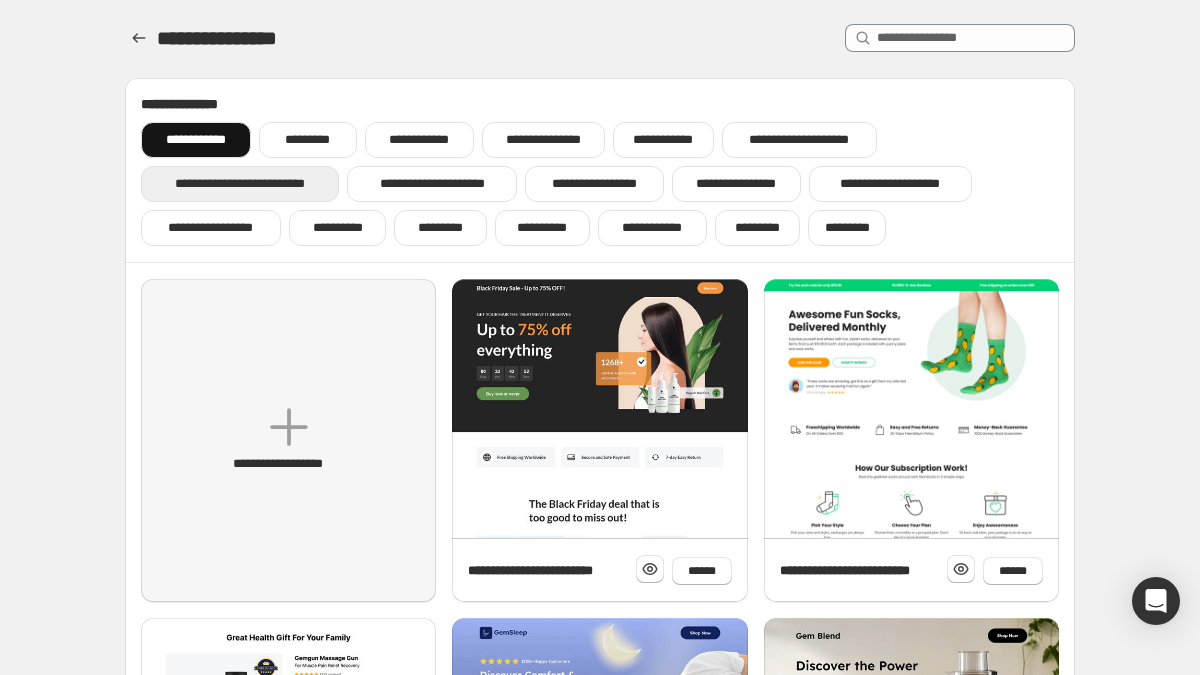 click on "**********" at bounding box center [240, 184] 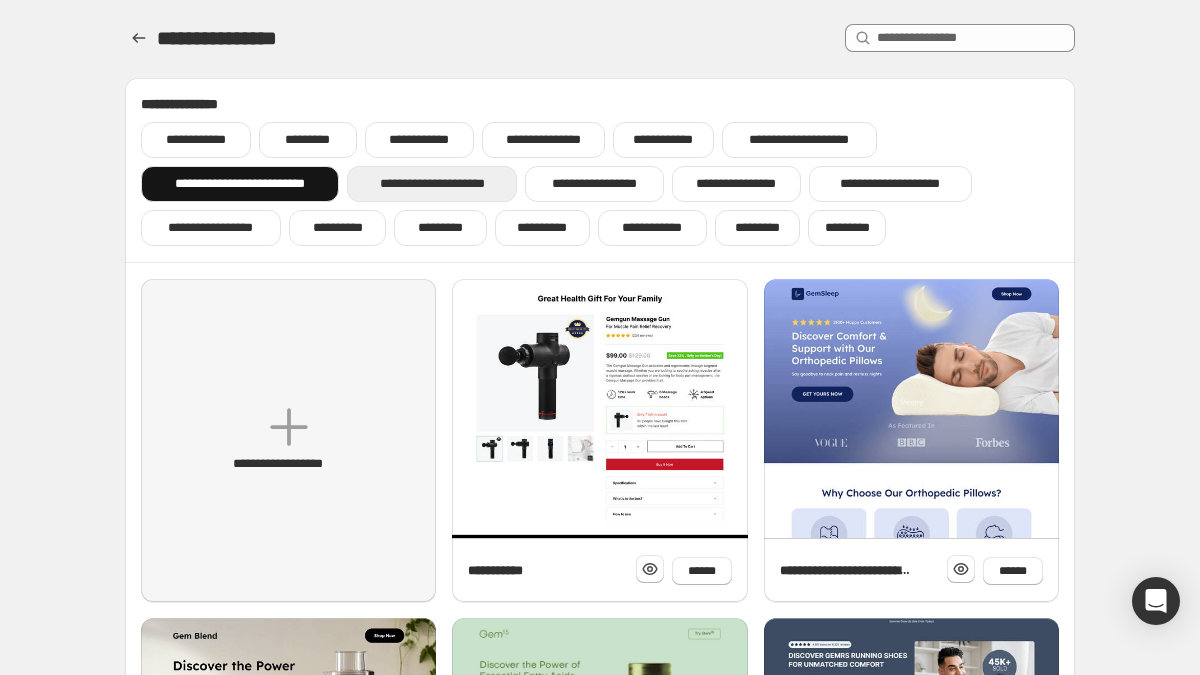 click on "**********" at bounding box center (432, 184) 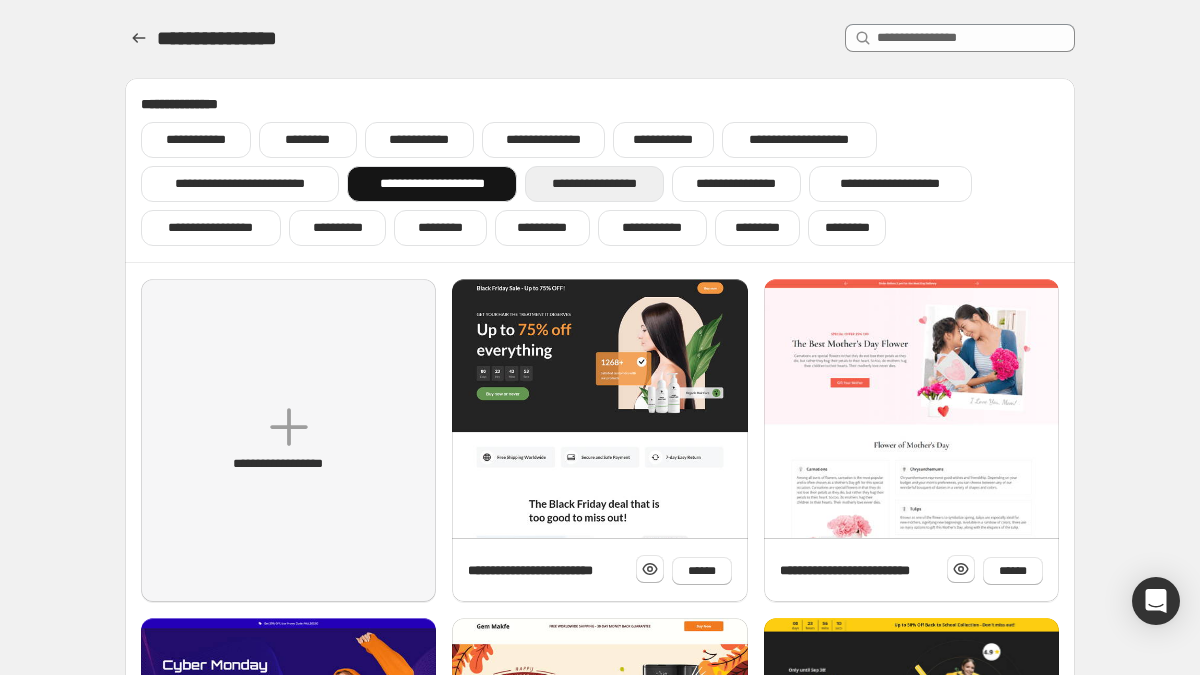 click on "**********" at bounding box center (594, 184) 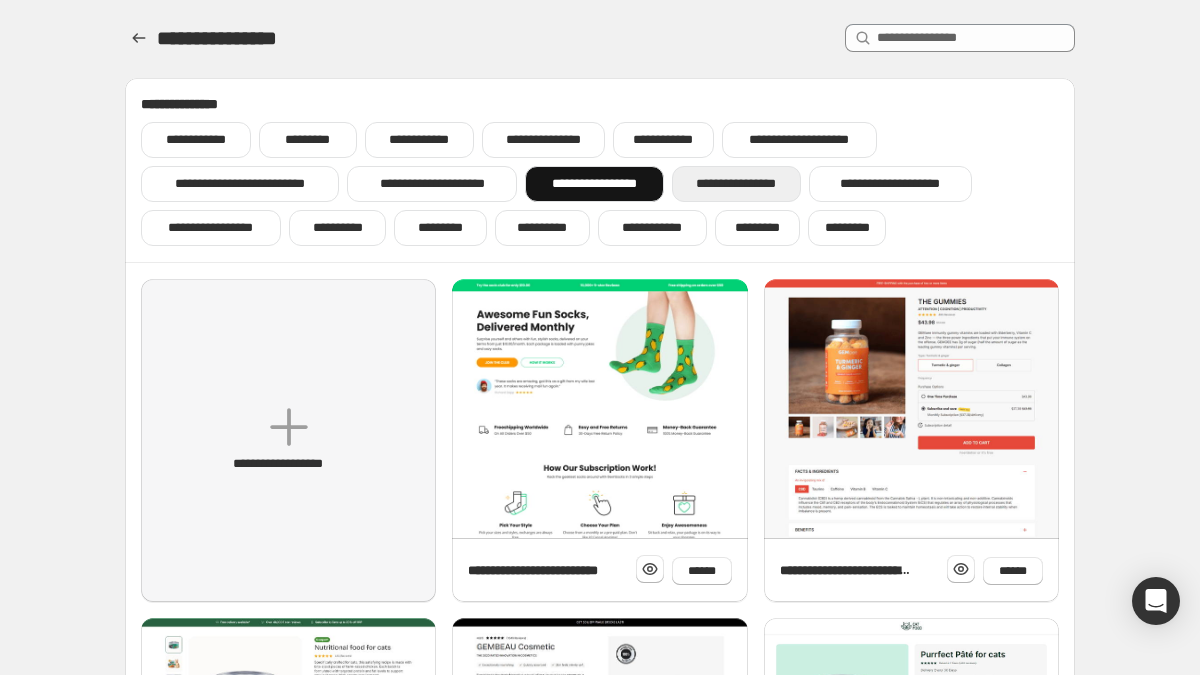click on "**********" at bounding box center (736, 184) 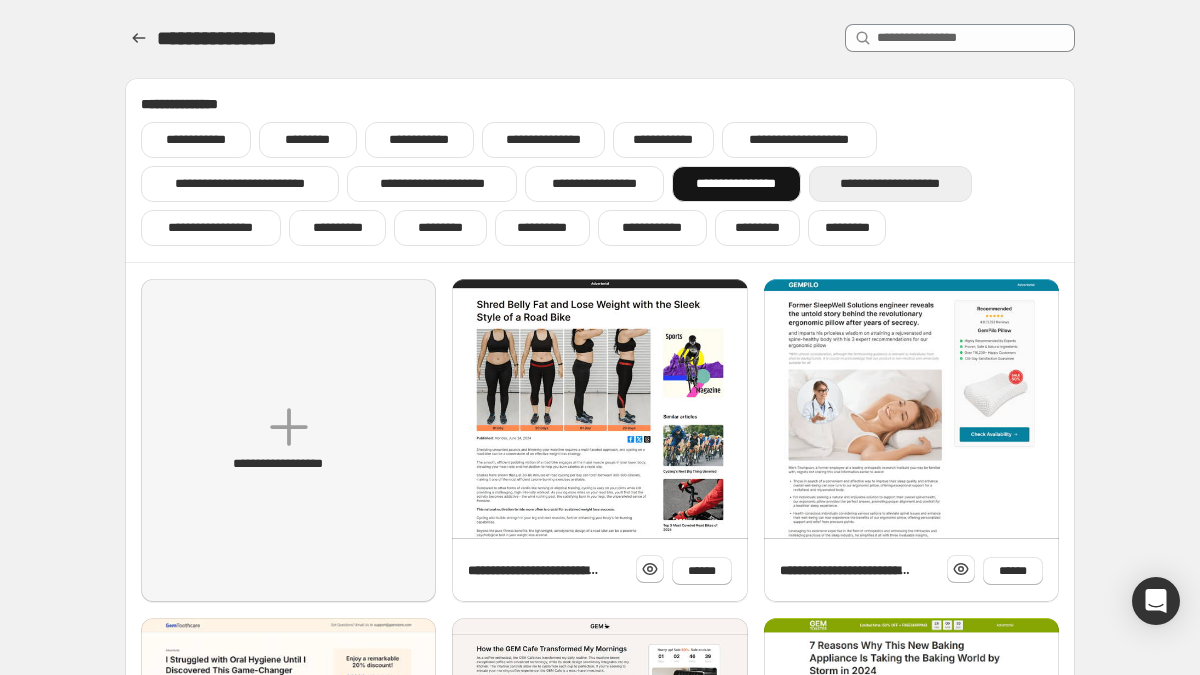 click on "**********" at bounding box center (890, 184) 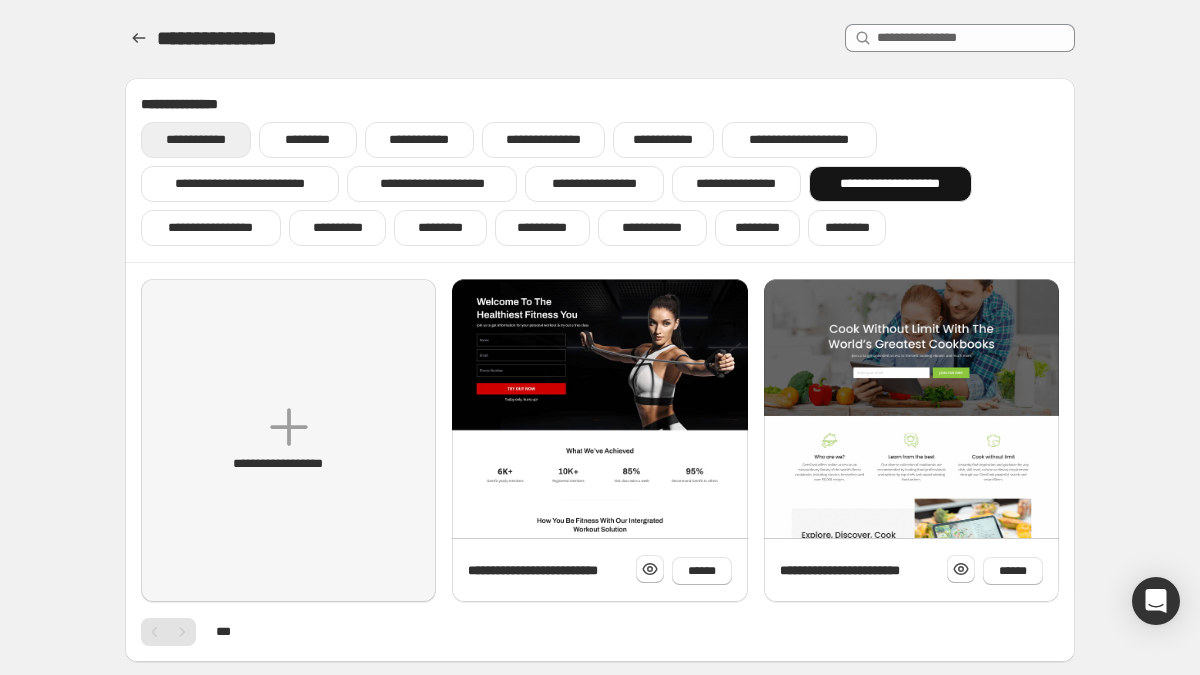 click on "**********" at bounding box center (196, 140) 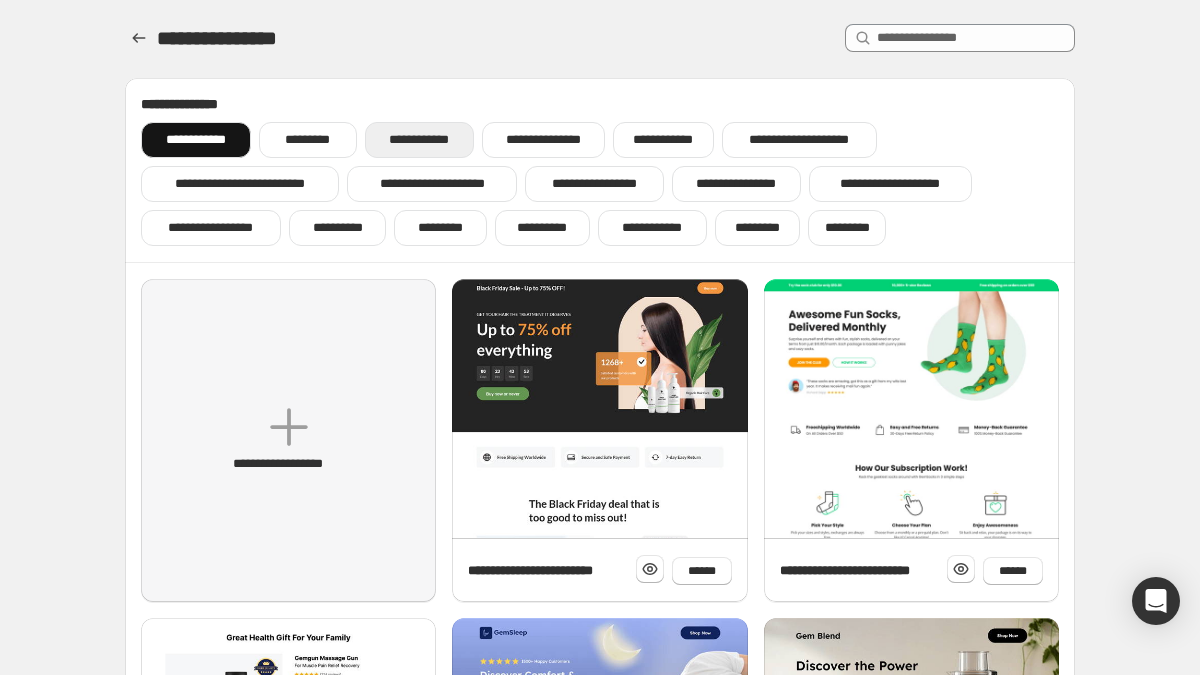 click on "**********" at bounding box center (419, 140) 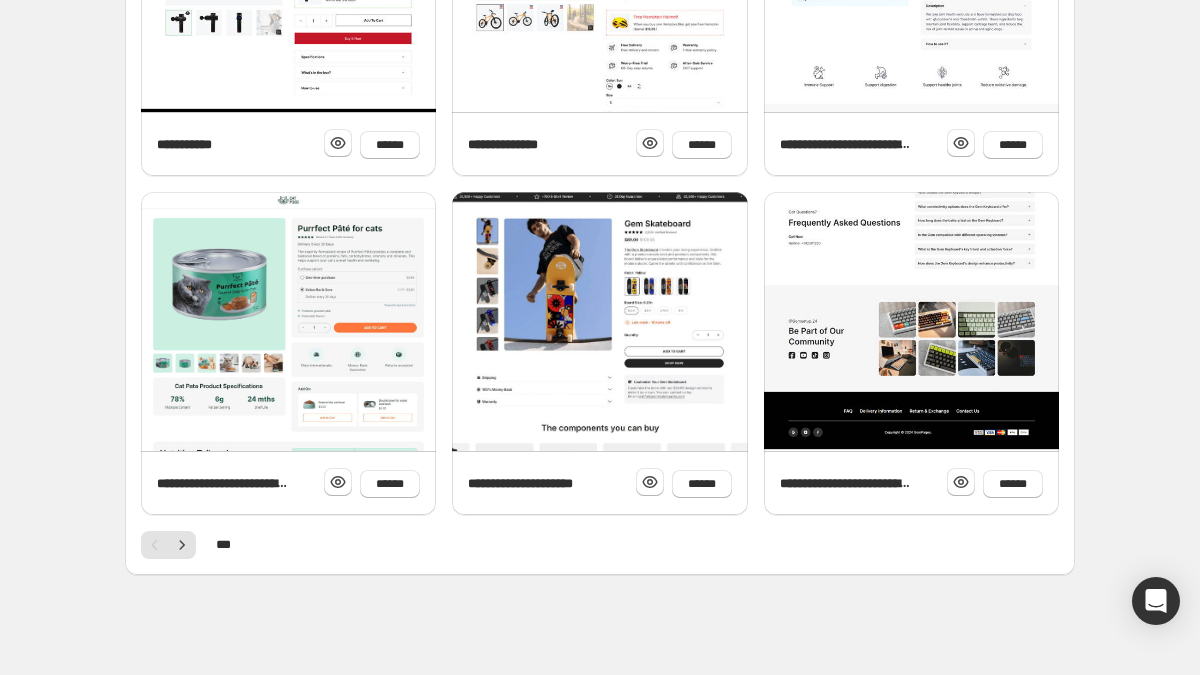 scroll, scrollTop: 0, scrollLeft: 0, axis: both 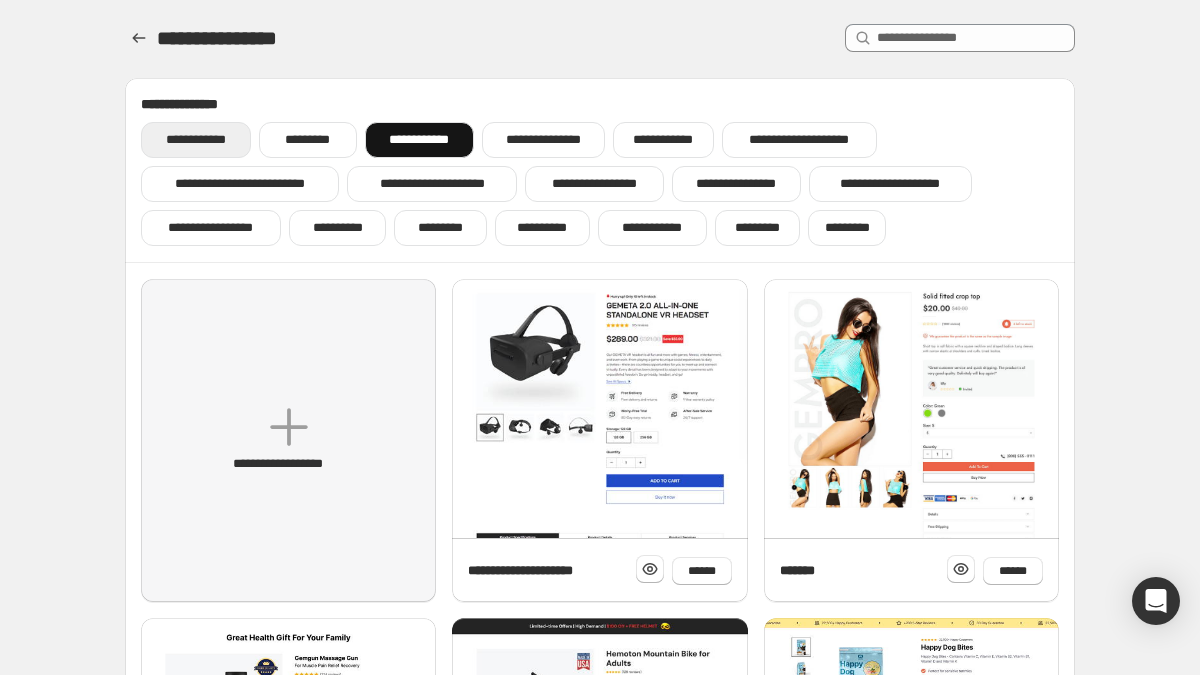 click on "**********" at bounding box center (196, 140) 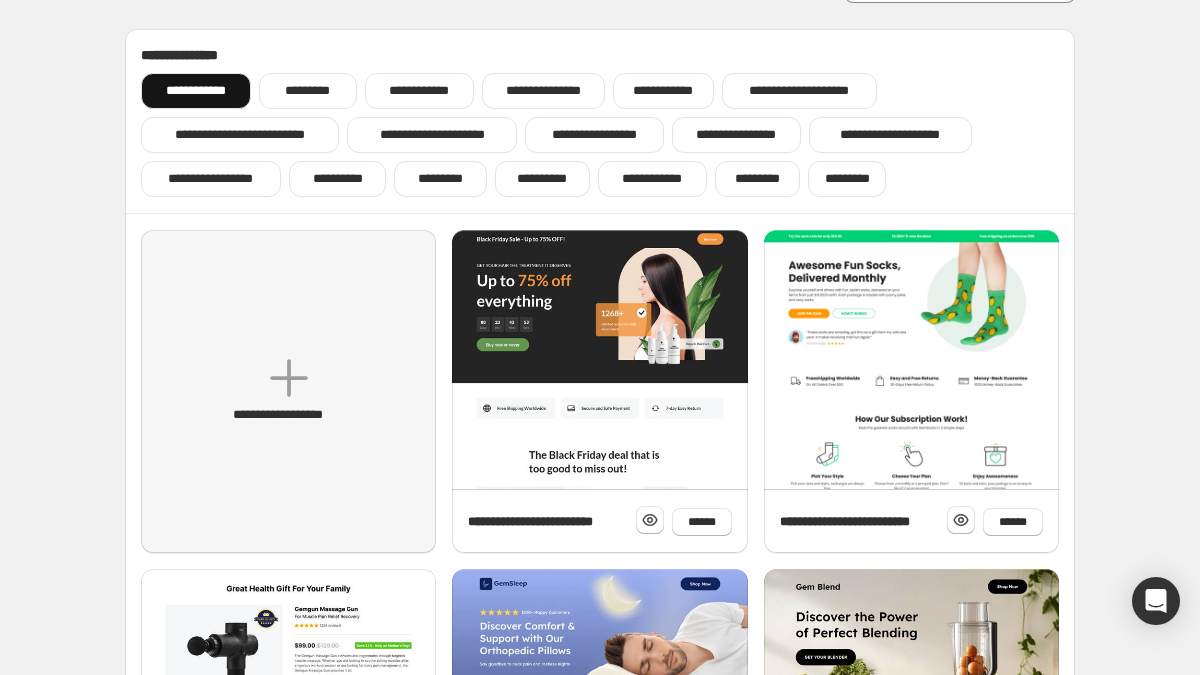scroll, scrollTop: 0, scrollLeft: 0, axis: both 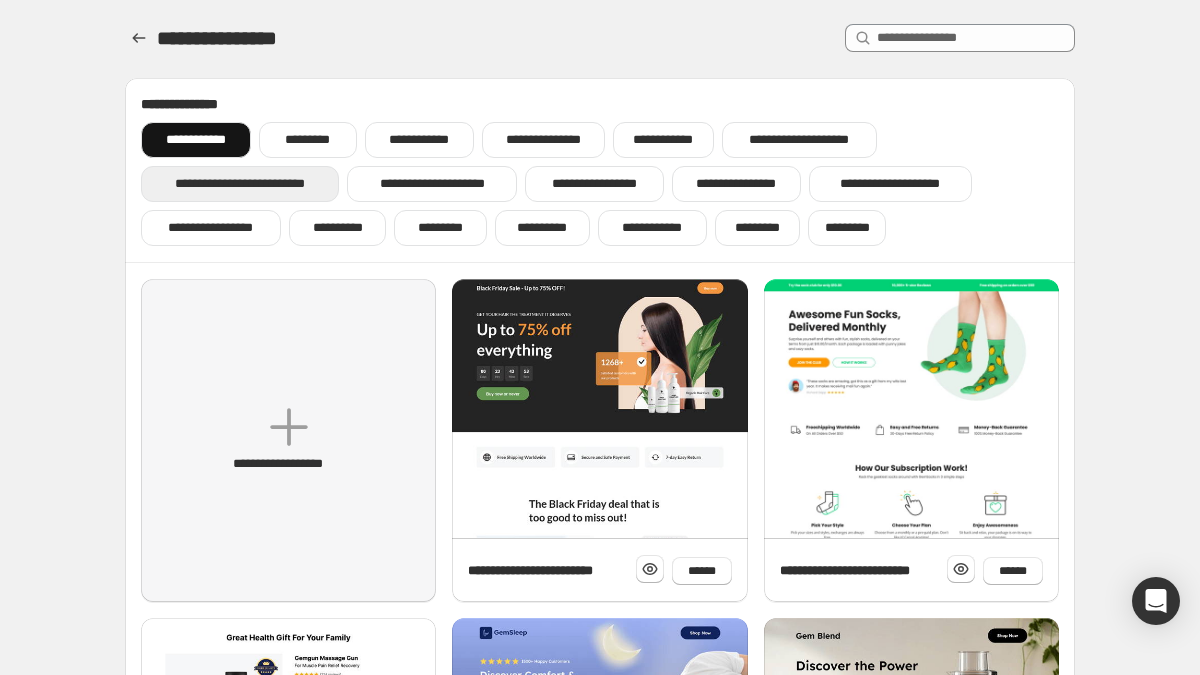 click on "**********" at bounding box center [240, 184] 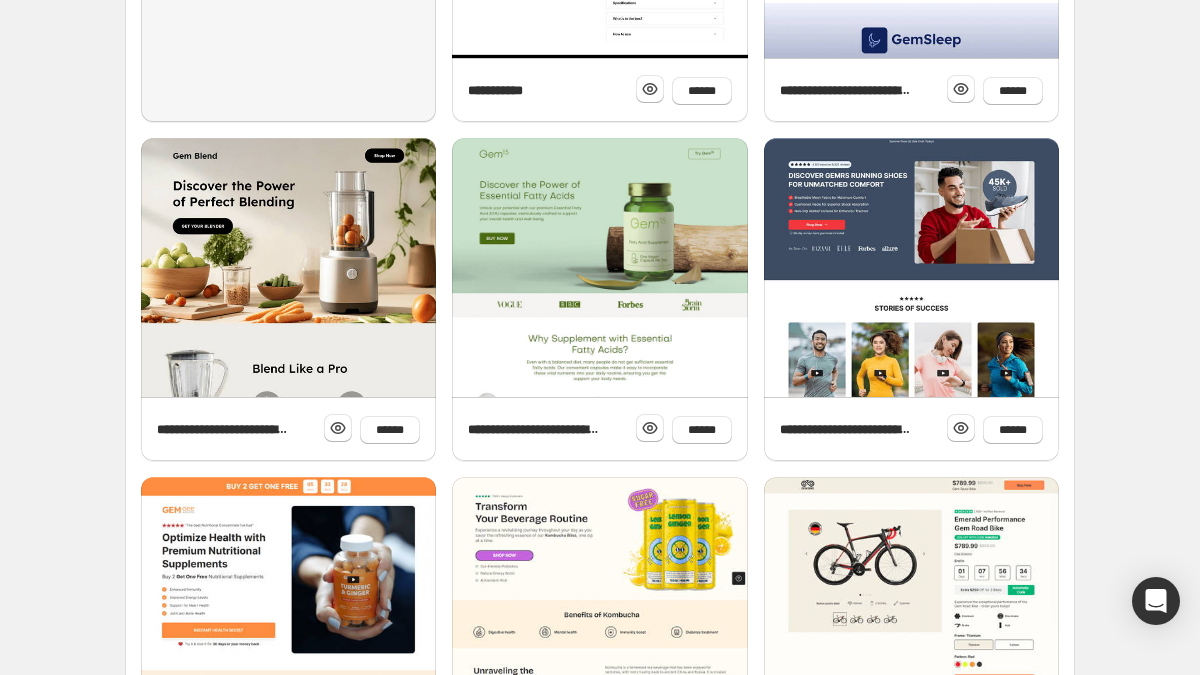 scroll, scrollTop: 765, scrollLeft: 0, axis: vertical 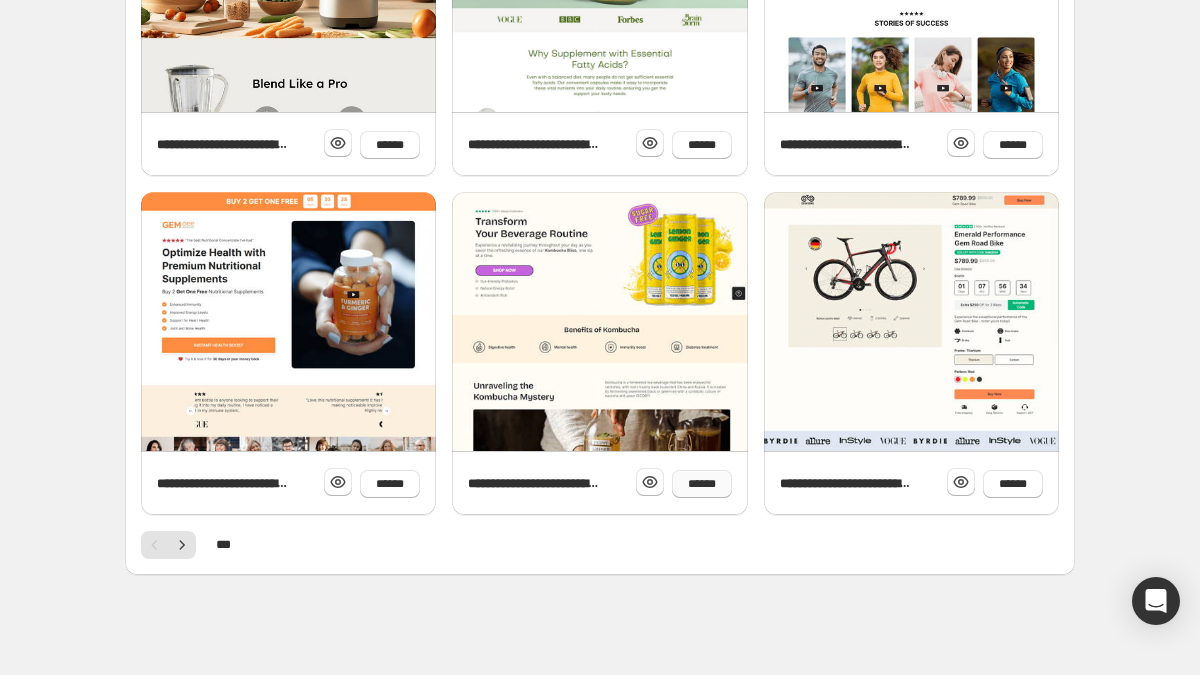 click on "******" at bounding box center [702, 484] 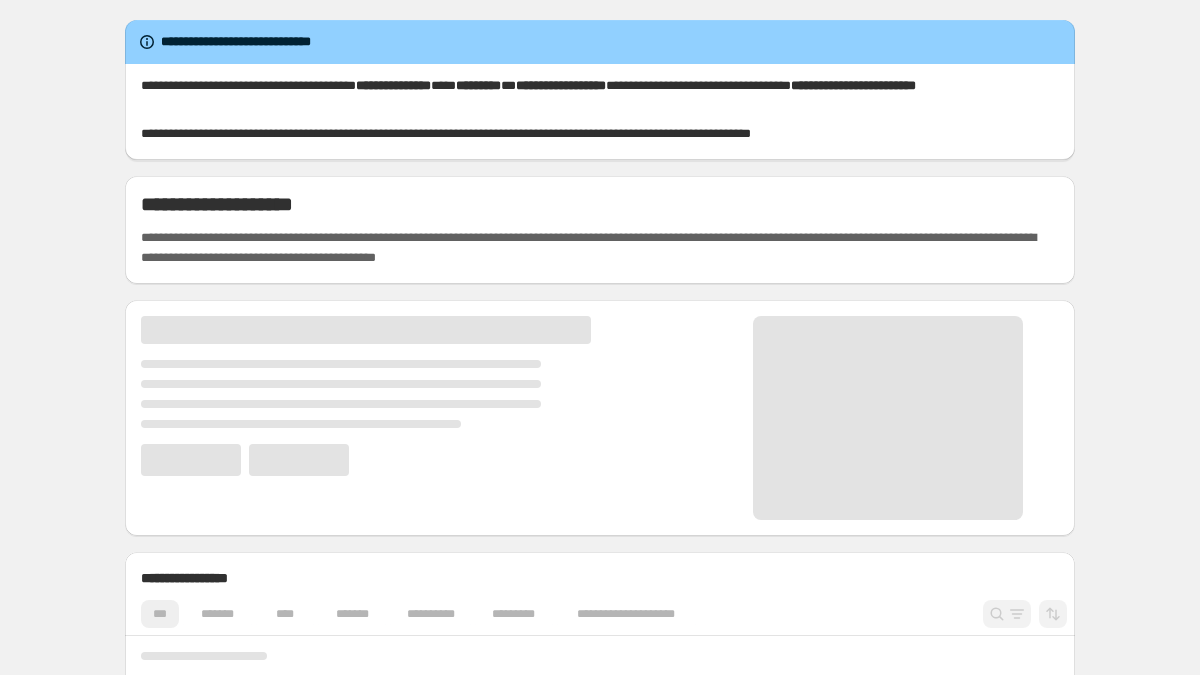 scroll, scrollTop: 0, scrollLeft: 0, axis: both 